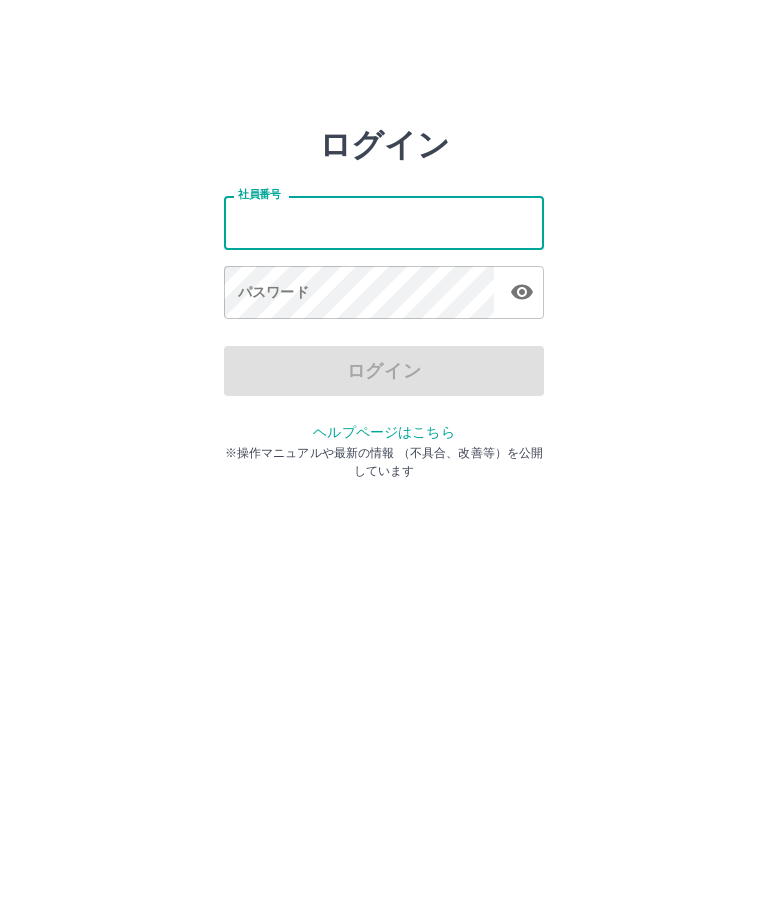 scroll, scrollTop: 0, scrollLeft: 0, axis: both 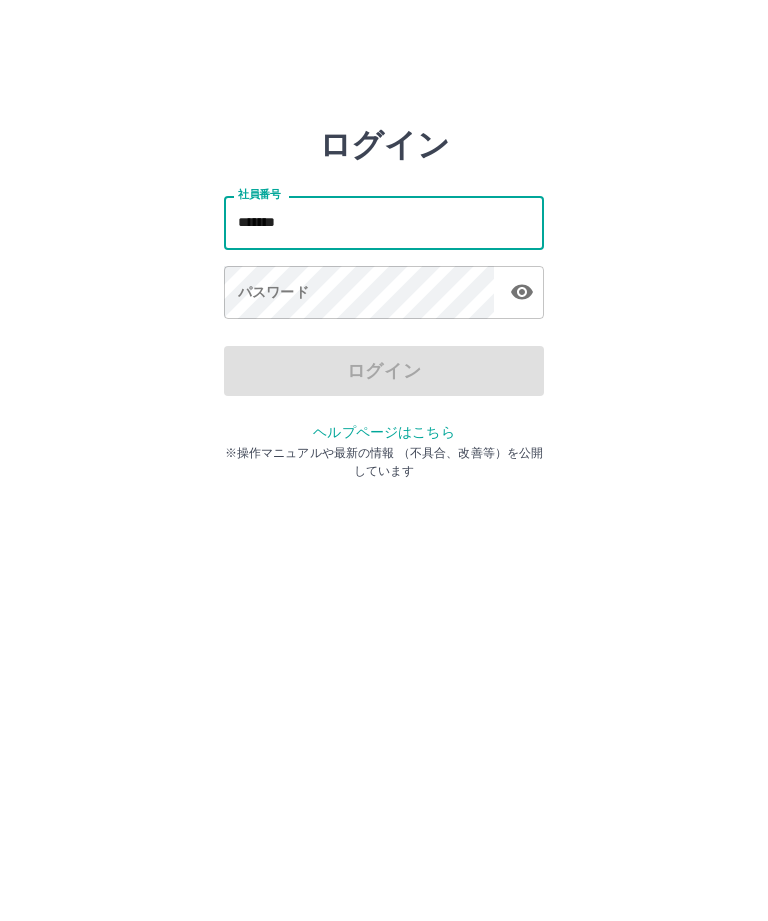 click on "パスワード パスワード" at bounding box center [384, 294] 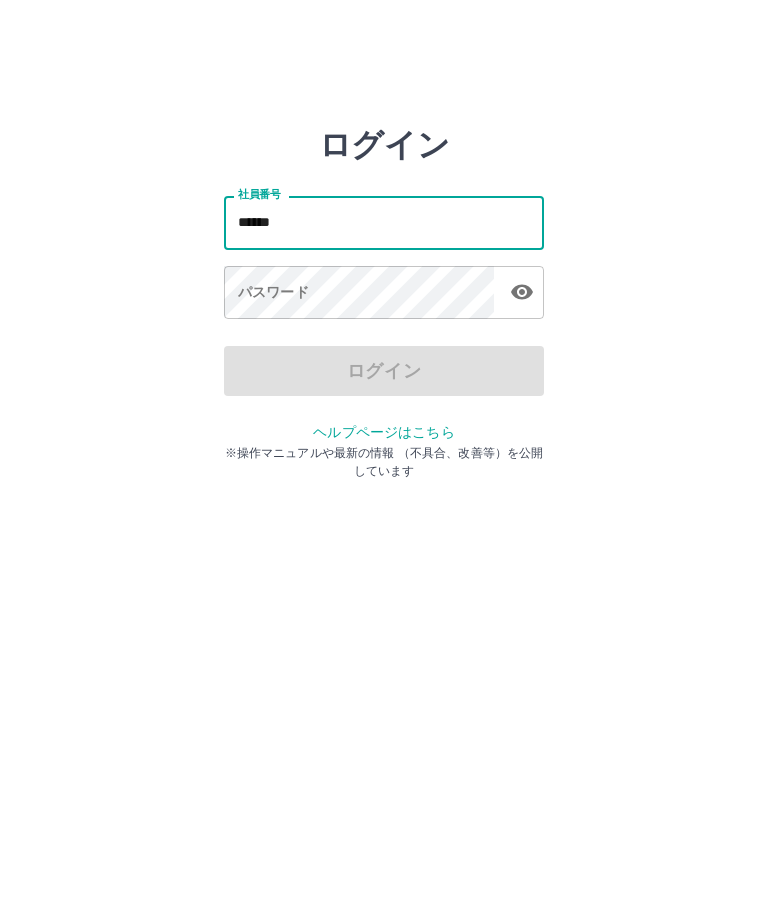 type on "*******" 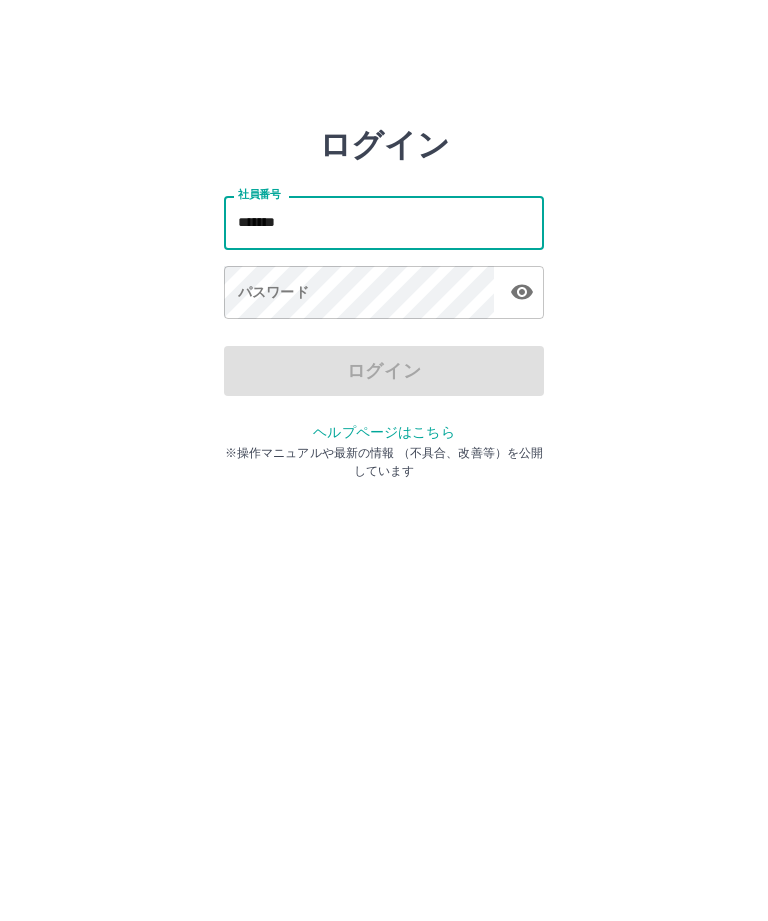 click on "パスワード パスワード" at bounding box center [384, 294] 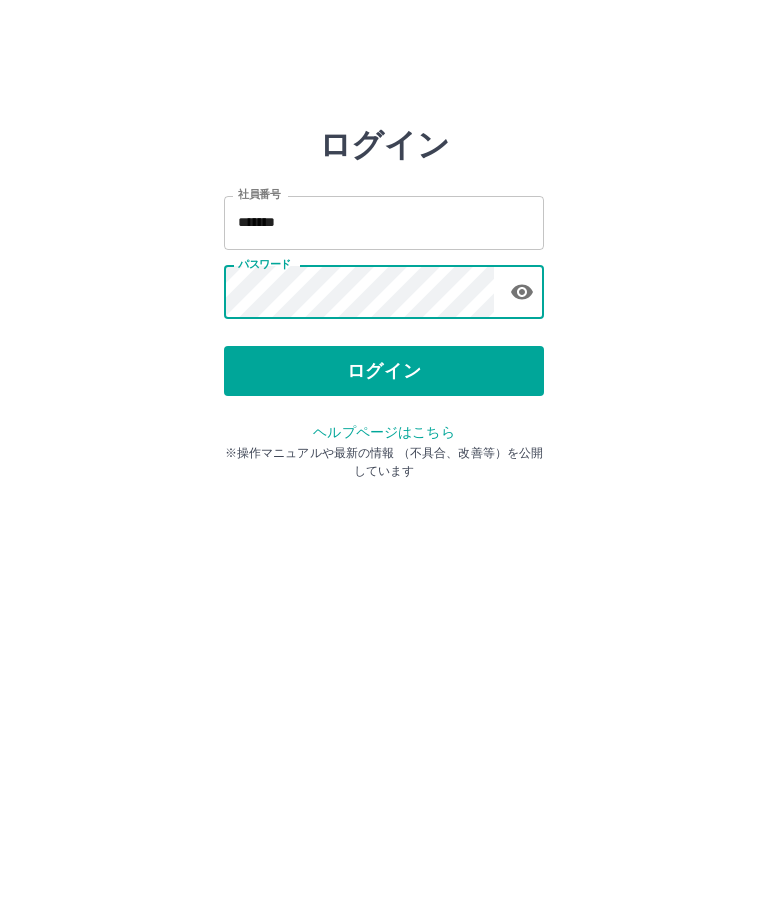 click on "ログイン" at bounding box center (384, 371) 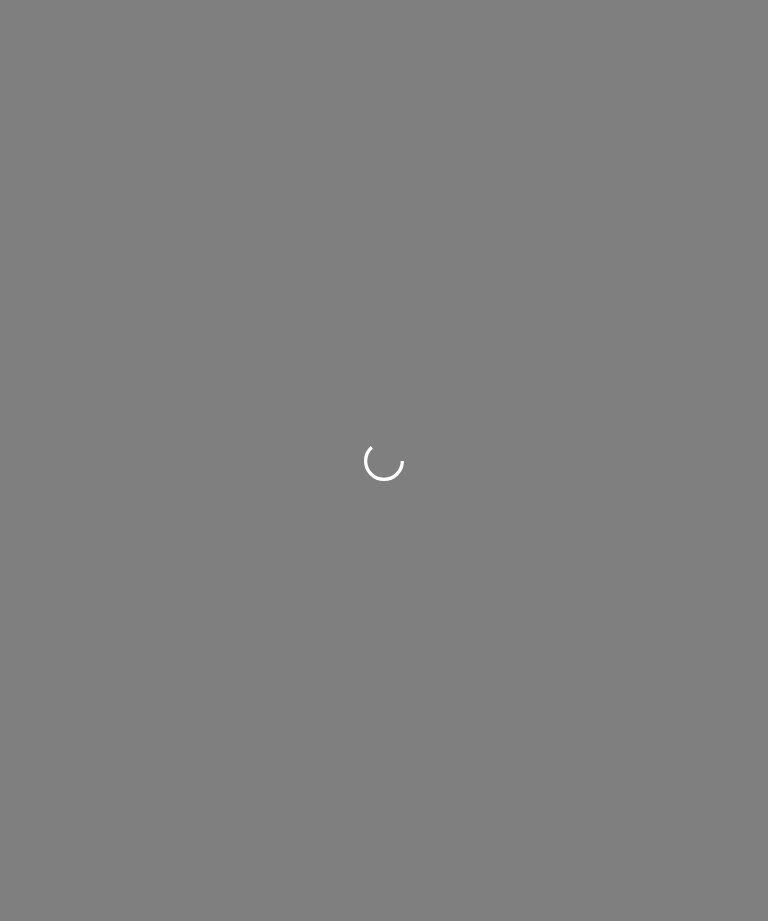 scroll, scrollTop: 0, scrollLeft: 0, axis: both 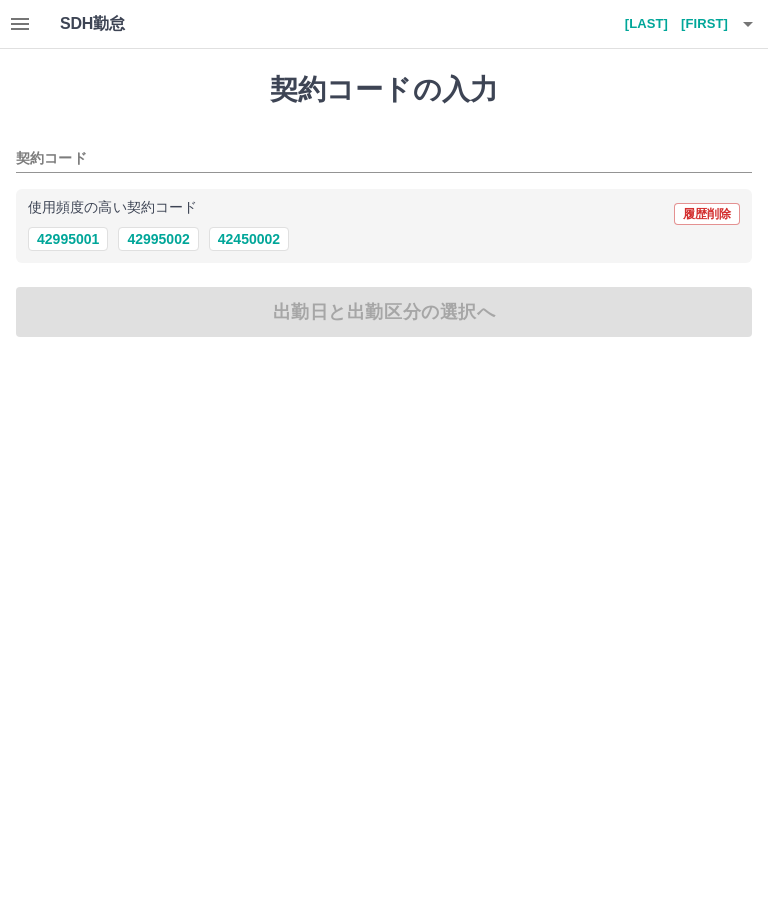 click on "42450002" at bounding box center (249, 239) 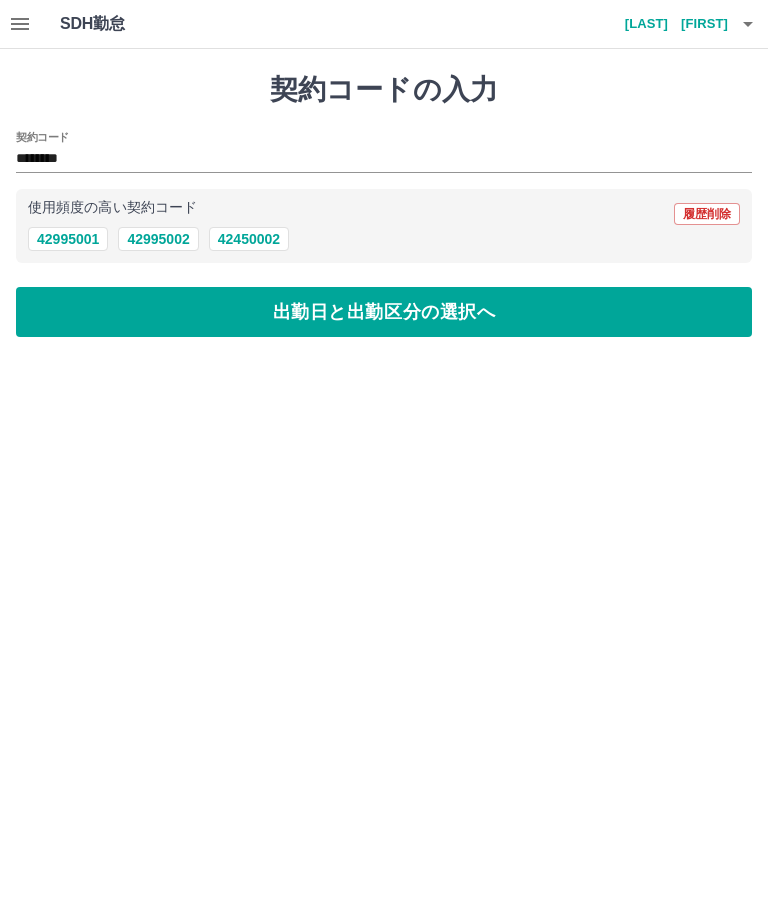 click on "出勤日と出勤区分の選択へ" at bounding box center (384, 312) 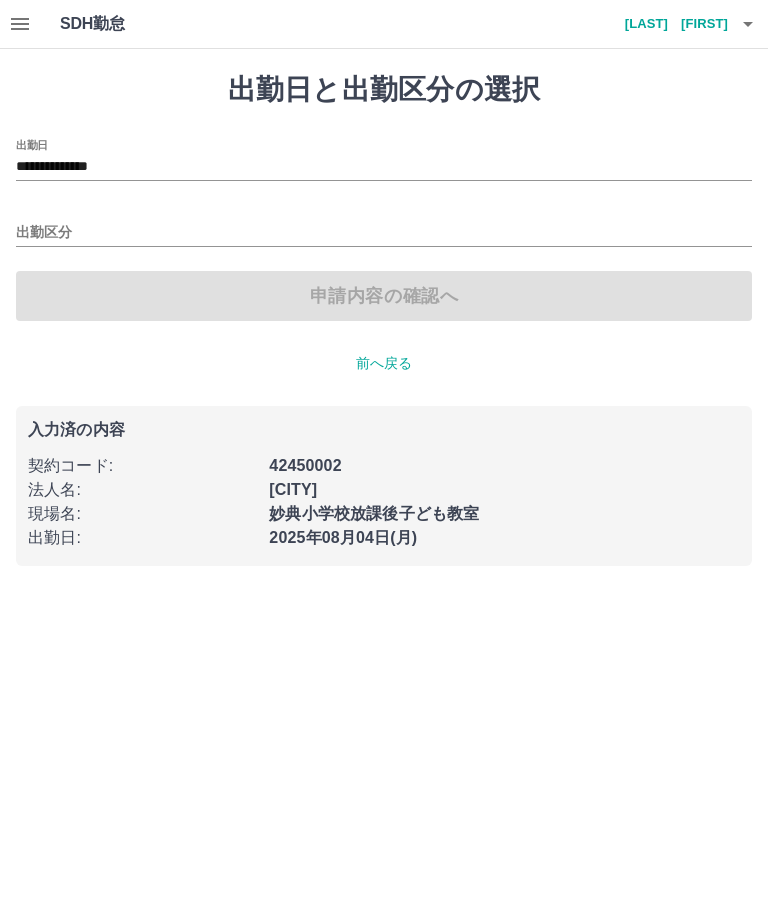 click on "出勤区分" at bounding box center [384, 233] 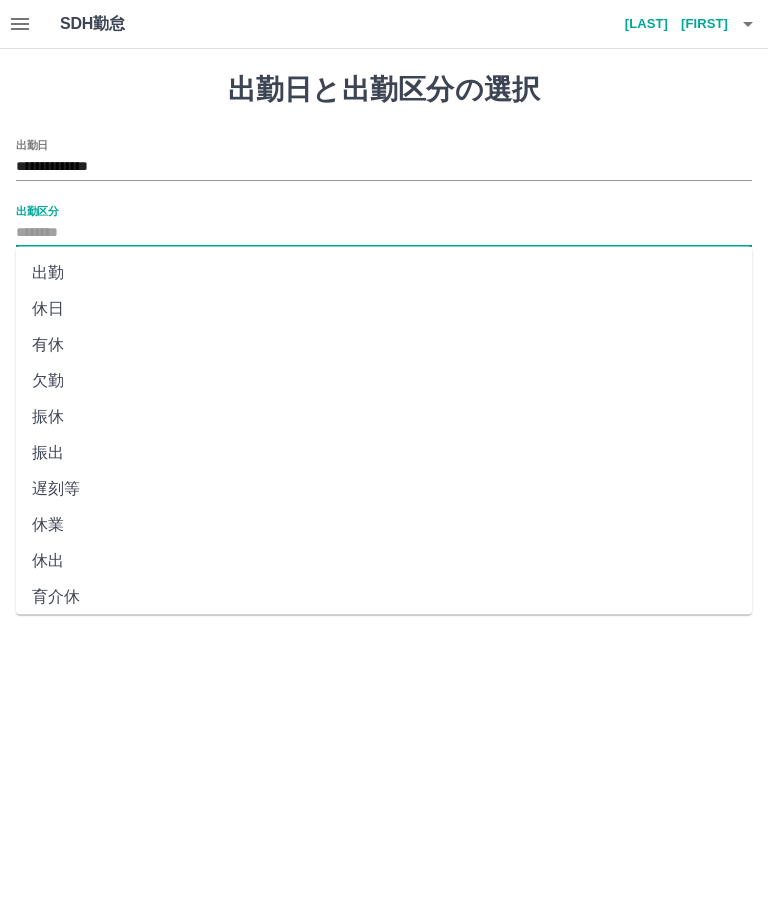 click on "出勤" at bounding box center [384, 273] 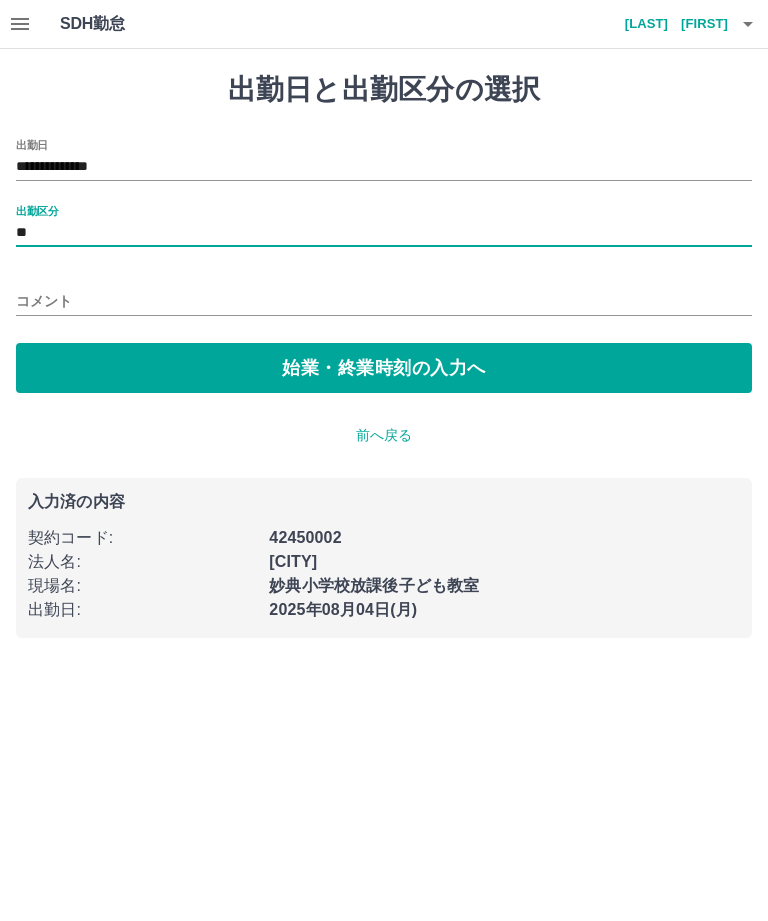 click on "始業・終業時刻の入力へ" at bounding box center [384, 368] 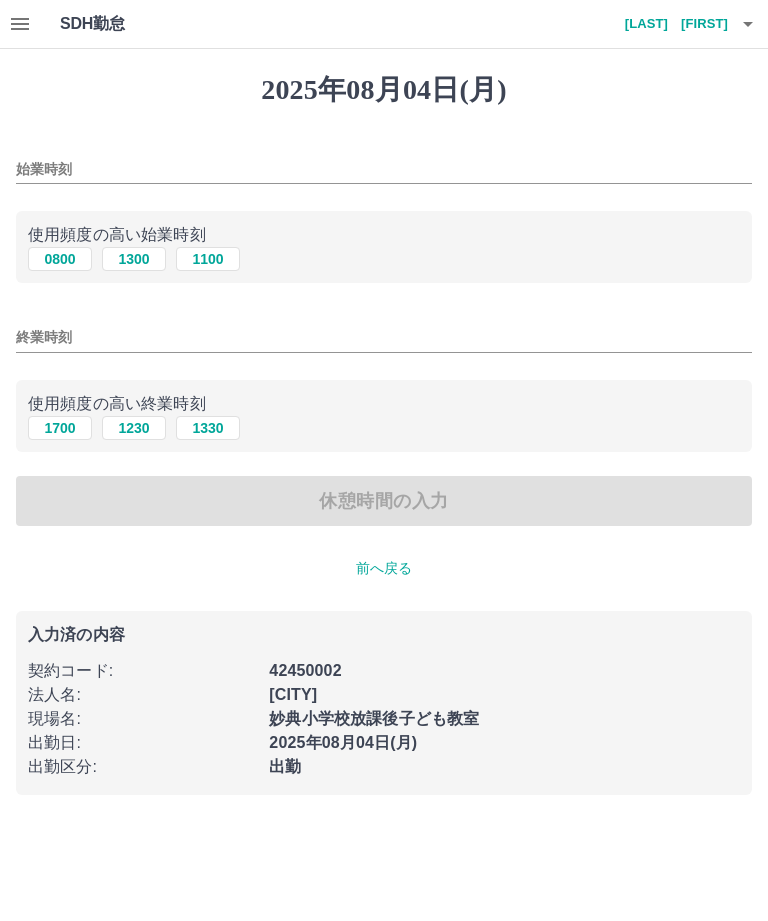 click on "0800" at bounding box center [60, 259] 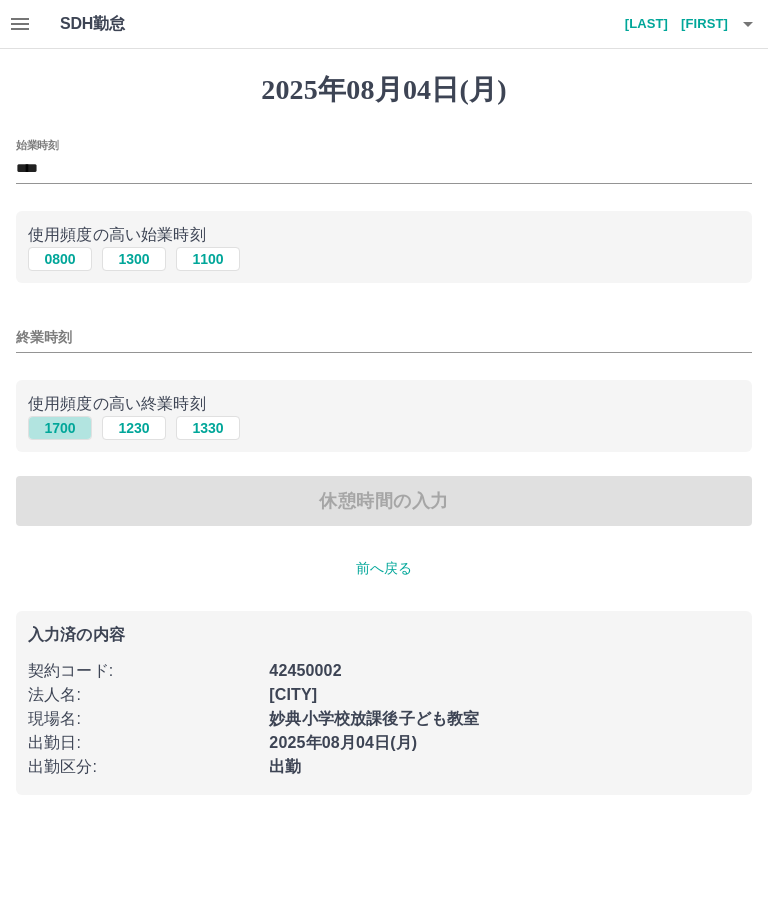 click on "1700" at bounding box center (60, 428) 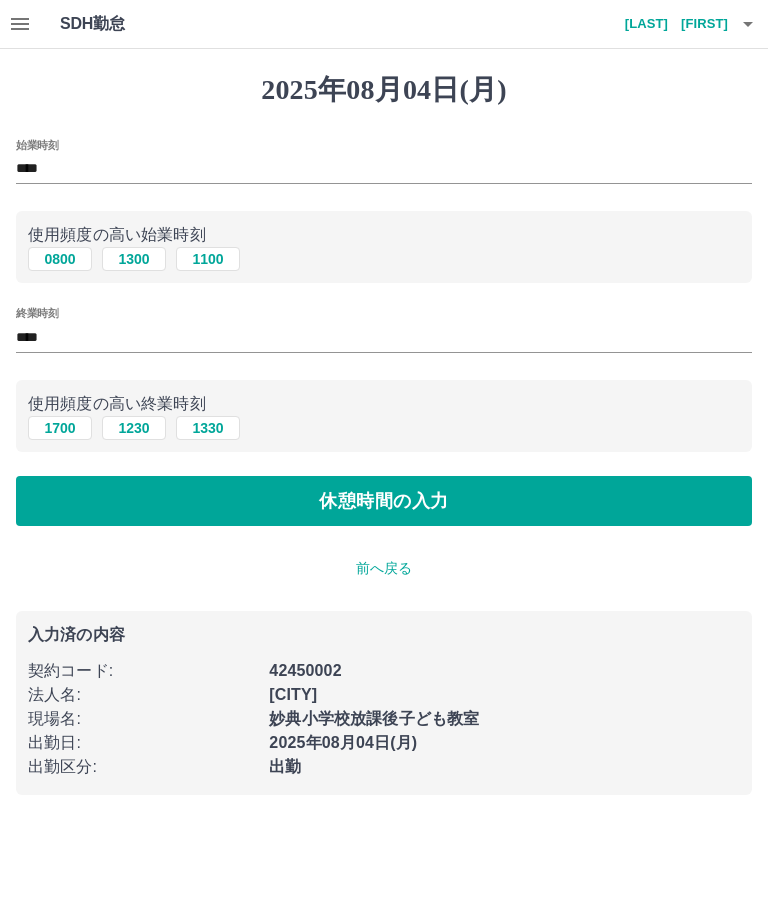 click on "休憩時間の入力" at bounding box center [384, 501] 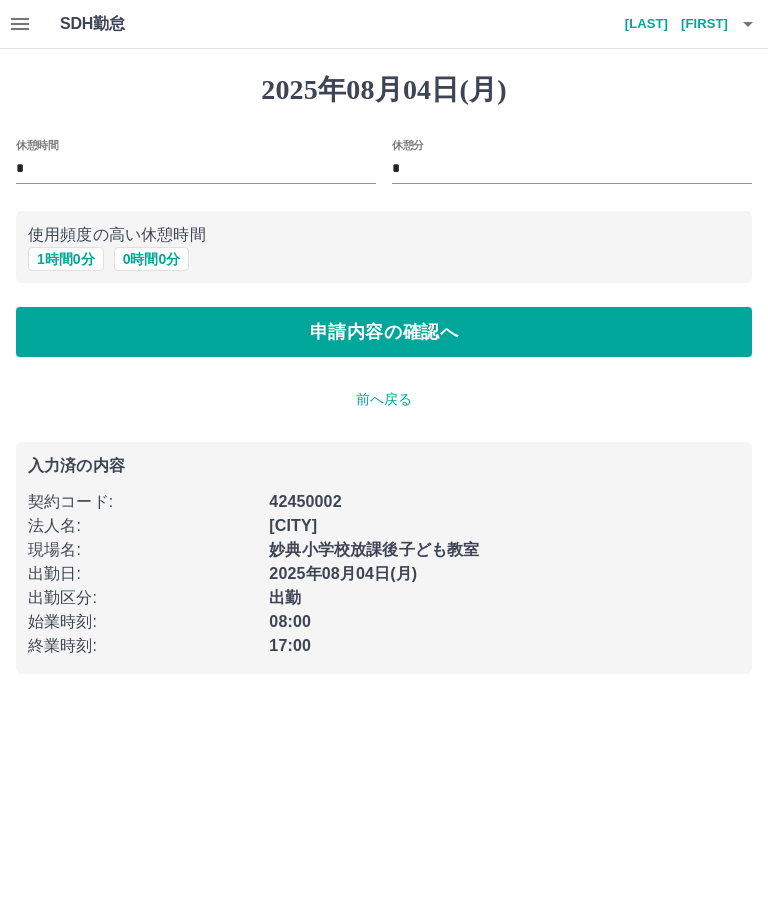 click on "1 時間 0 分" at bounding box center [66, 259] 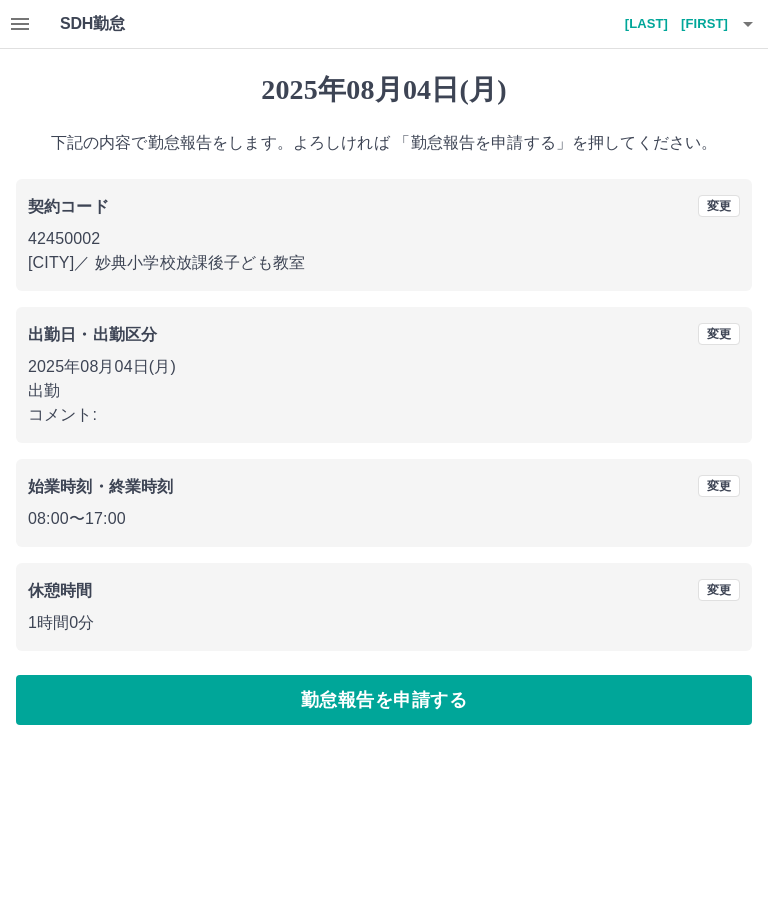 click on "勤怠報告を申請する" at bounding box center (384, 700) 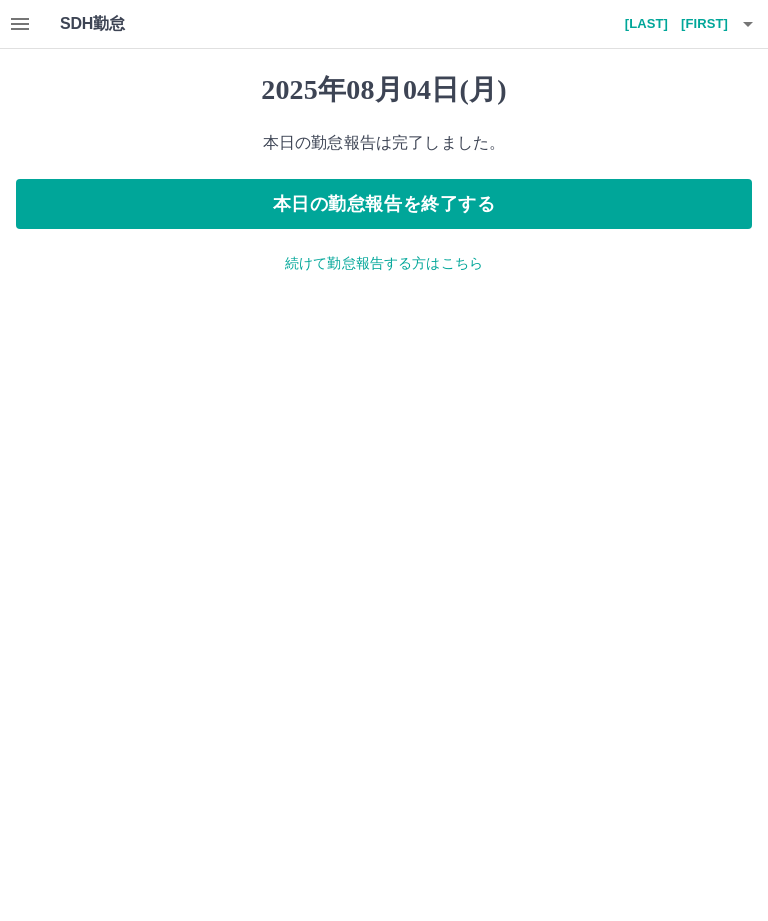 click on "続けて勤怠報告する方はこちら" at bounding box center (384, 263) 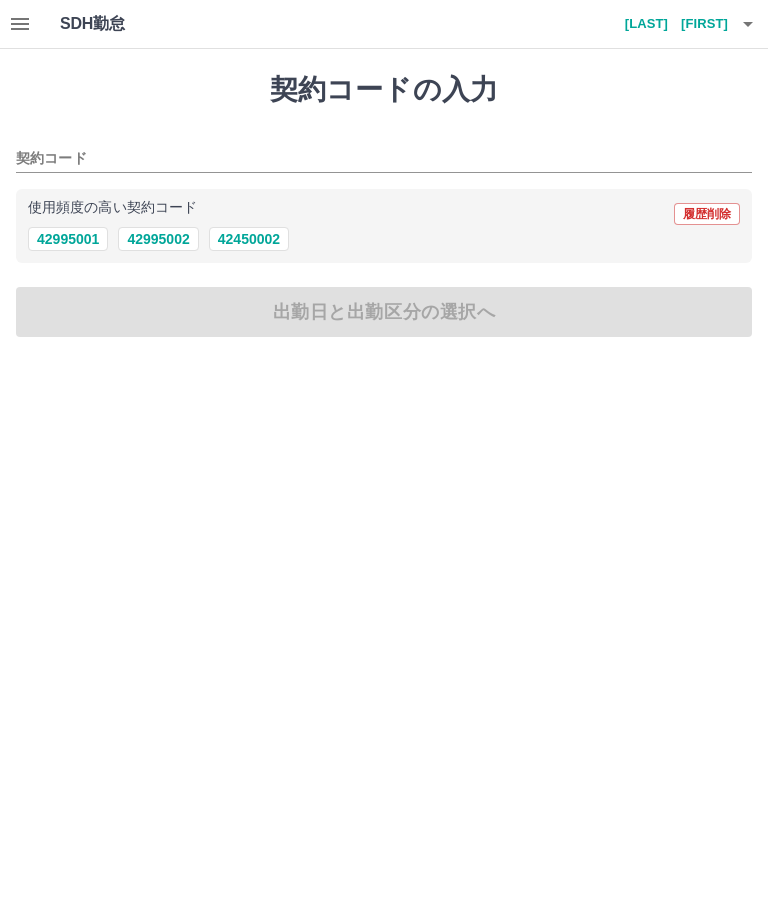 click on "42450002" at bounding box center [249, 239] 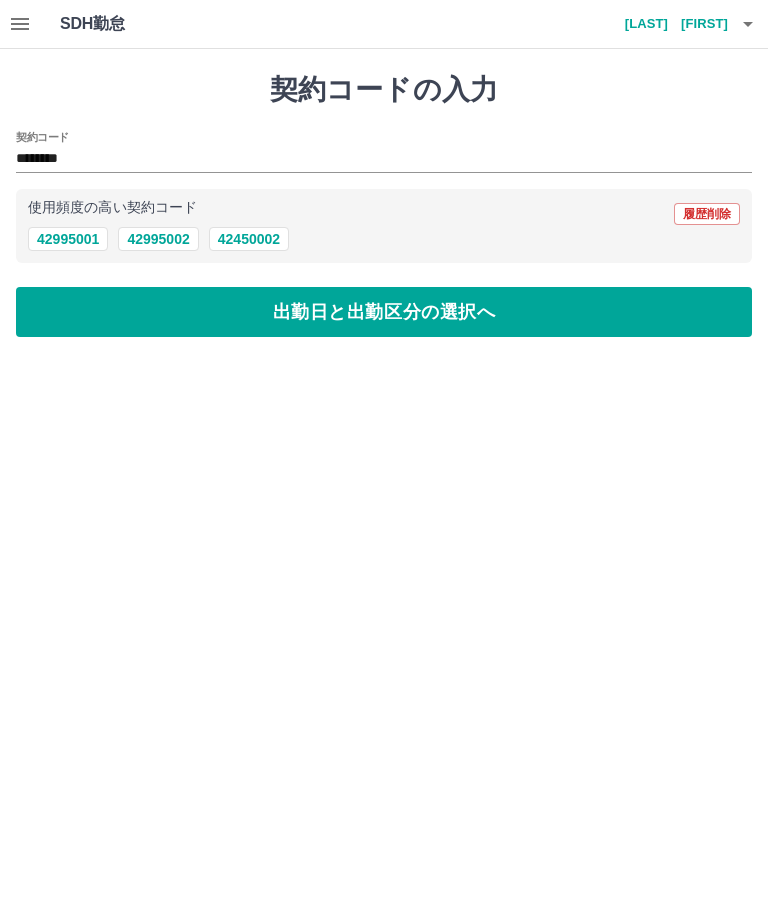 click on "出勤日と出勤区分の選択へ" at bounding box center [384, 312] 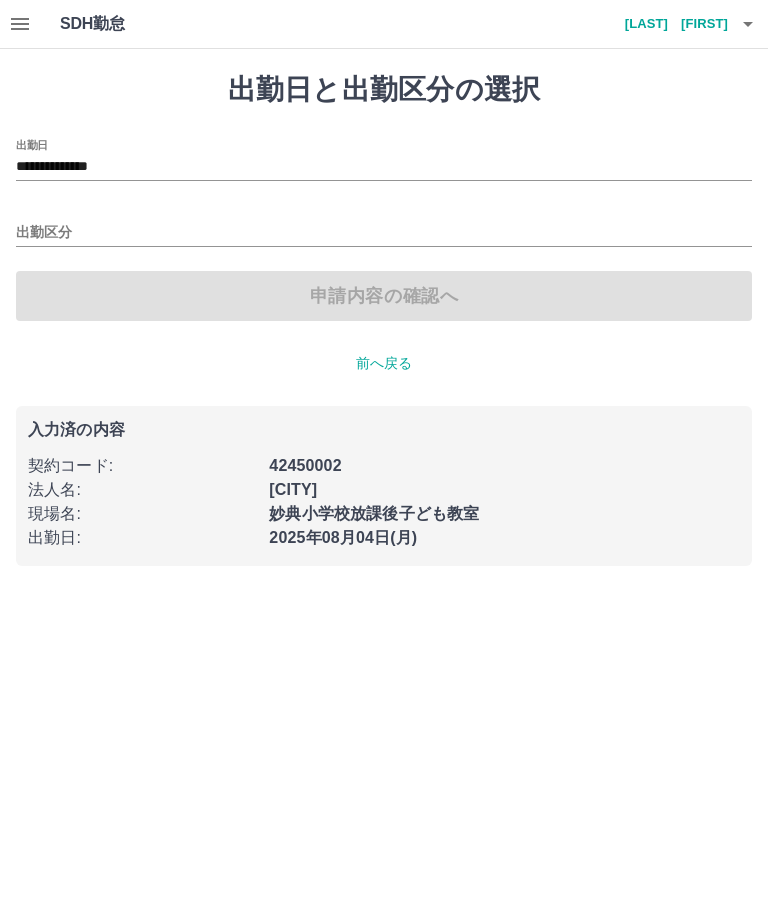 click on "**********" at bounding box center (384, 167) 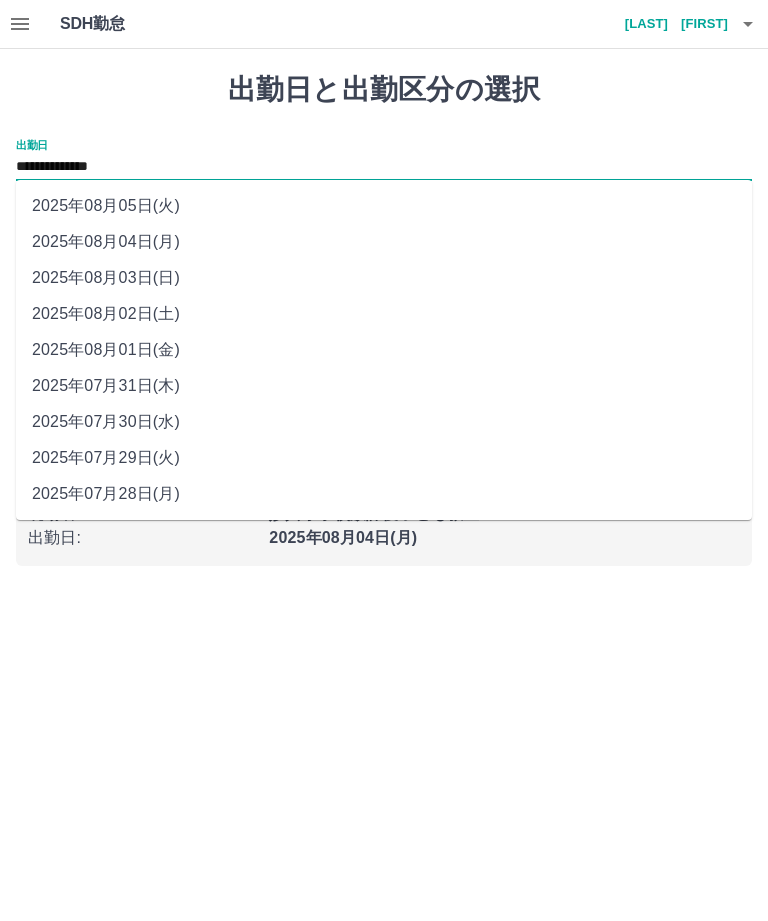 click on "2025年08月02日(土)" at bounding box center [384, 314] 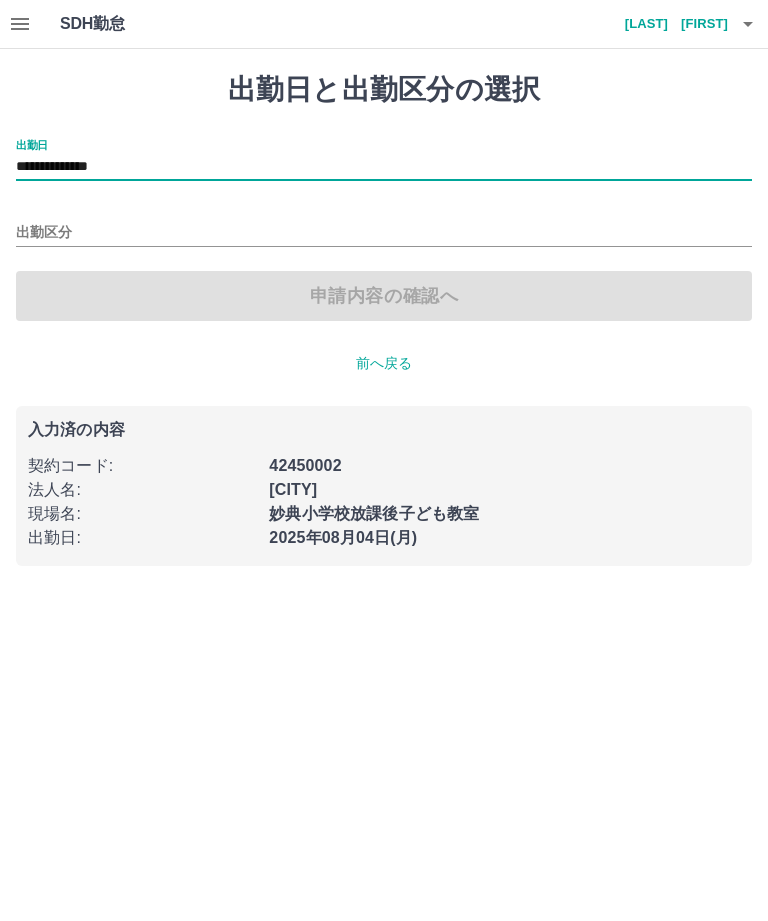 click on "出勤区分" at bounding box center [384, 233] 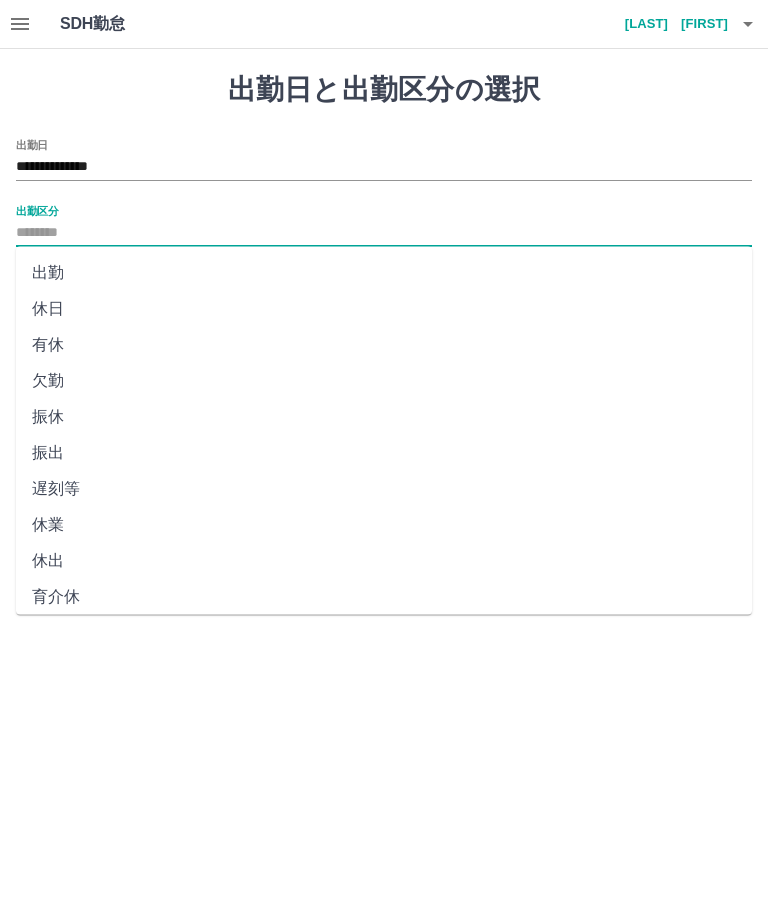 click on "休日" at bounding box center (384, 309) 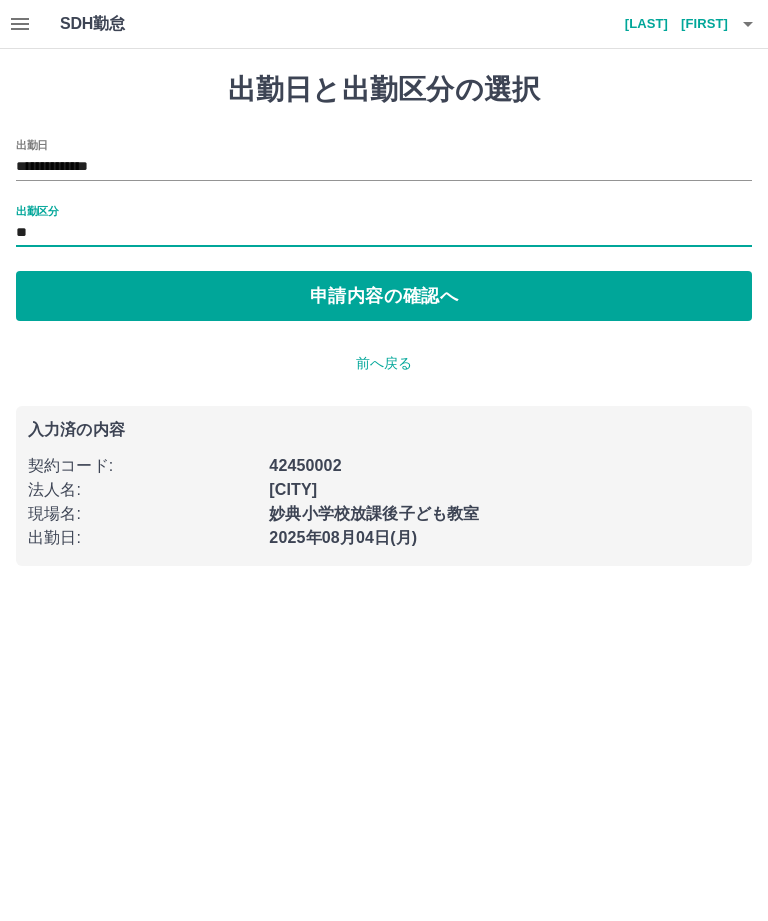click on "申請内容の確認へ" at bounding box center (384, 296) 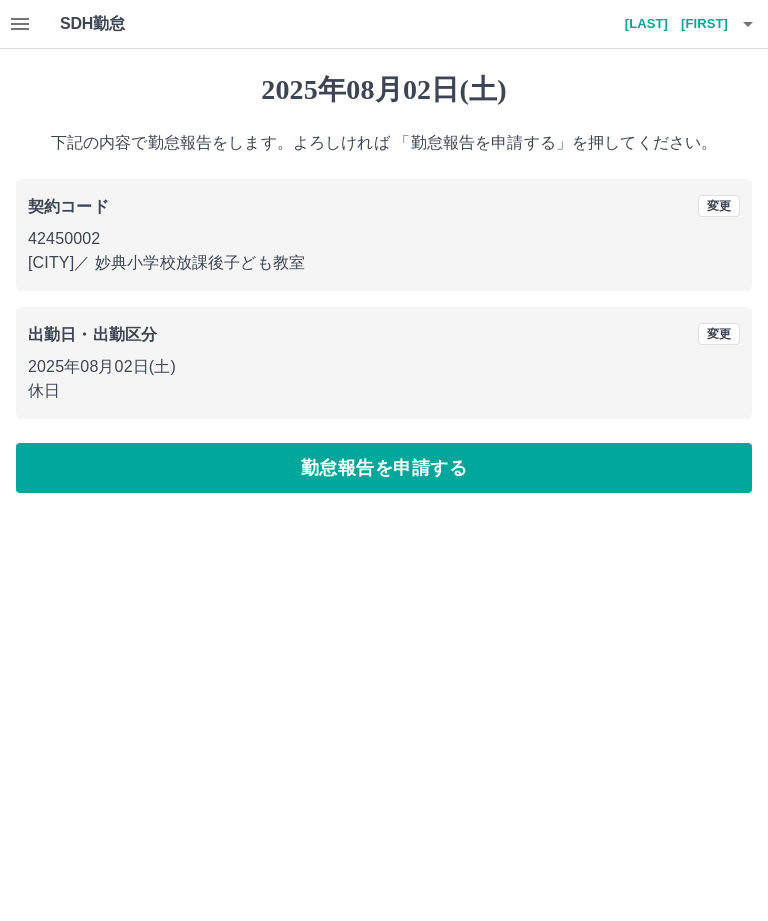 click on "勤怠報告を申請する" at bounding box center [384, 468] 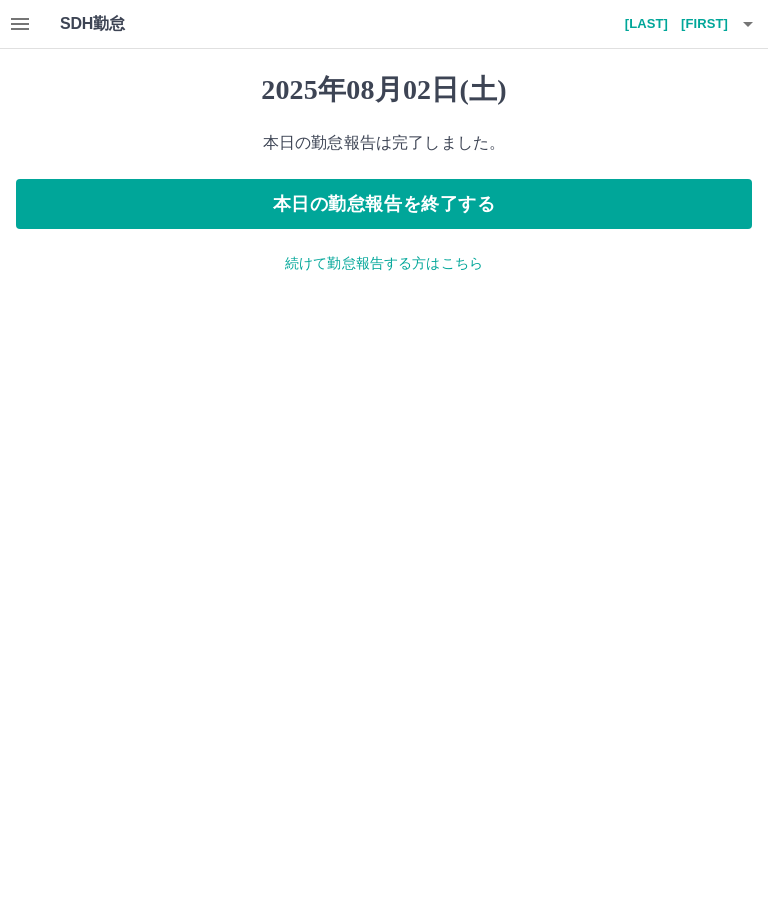 click on "続けて勤怠報告する方はこちら" at bounding box center (384, 263) 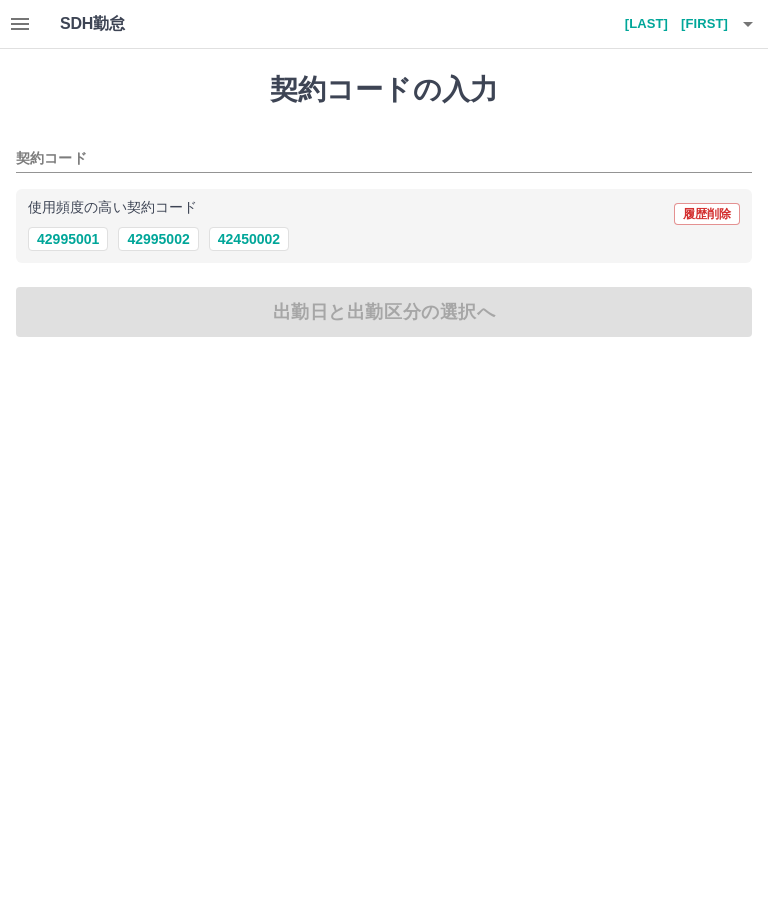 click on "42450002" at bounding box center (249, 239) 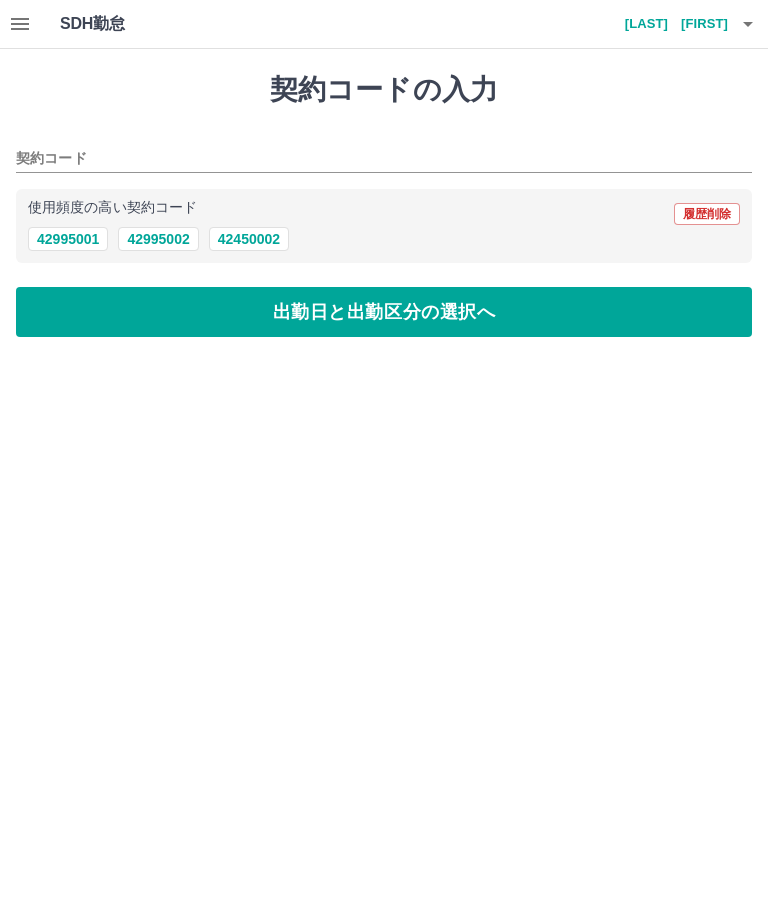 type on "********" 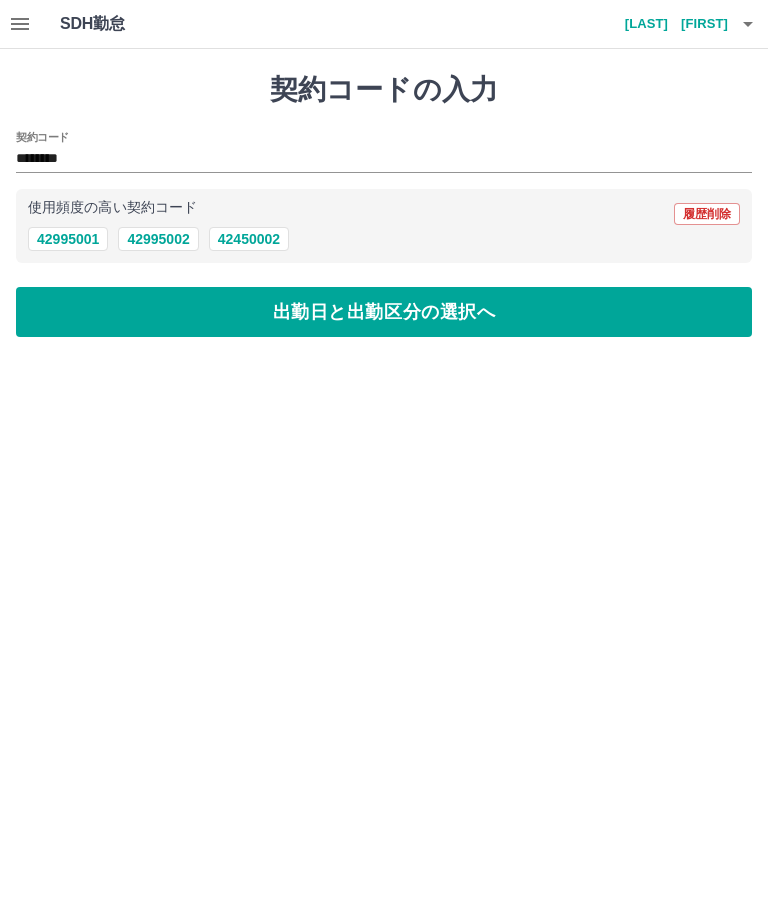 click on "出勤日と出勤区分の選択へ" at bounding box center (384, 312) 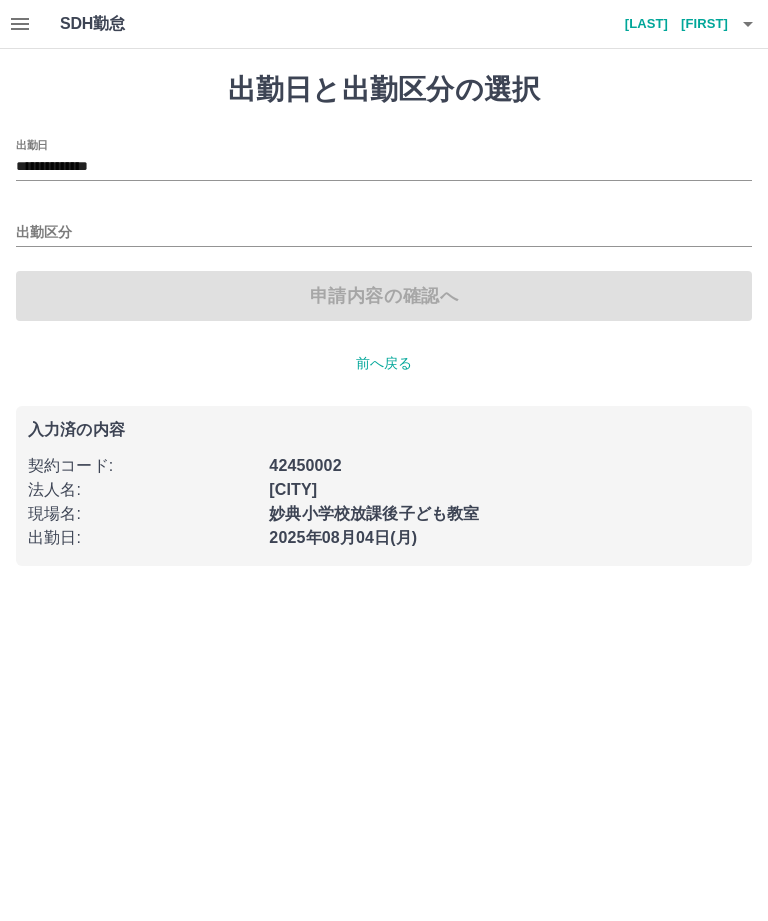 click on "出勤区分" at bounding box center [384, 233] 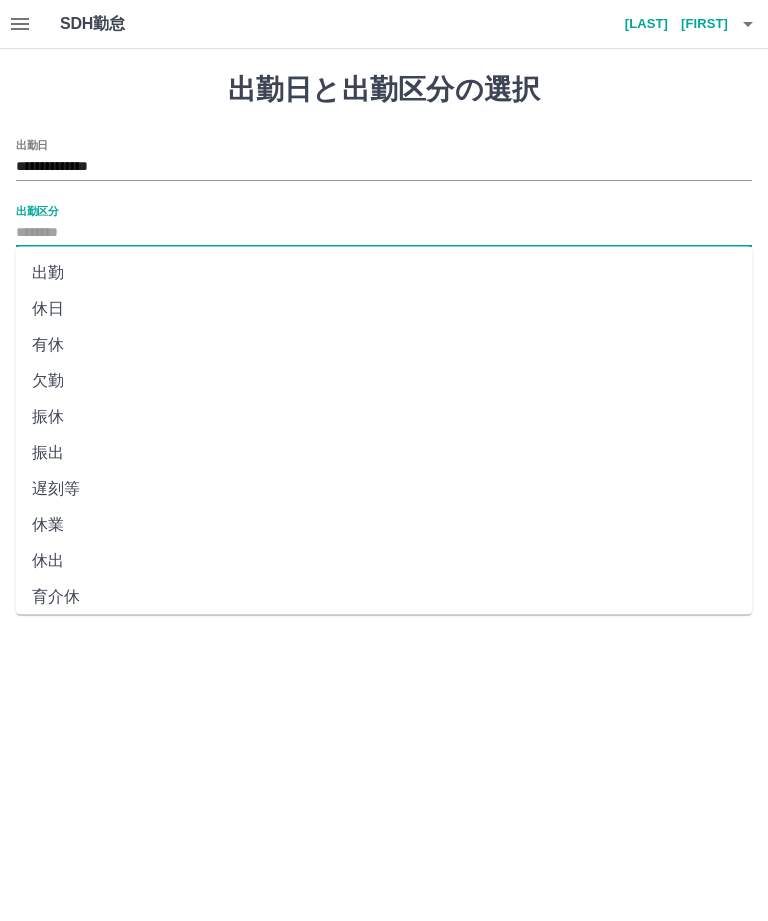 click on "**********" at bounding box center (384, 167) 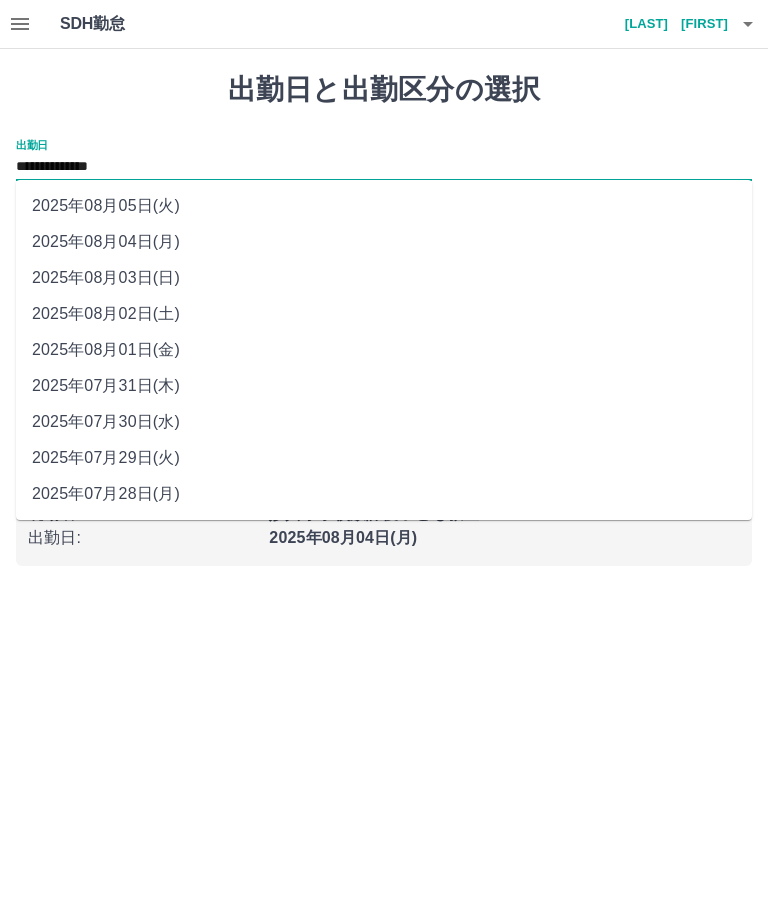 click on "2025年08月03日(日)" at bounding box center [384, 278] 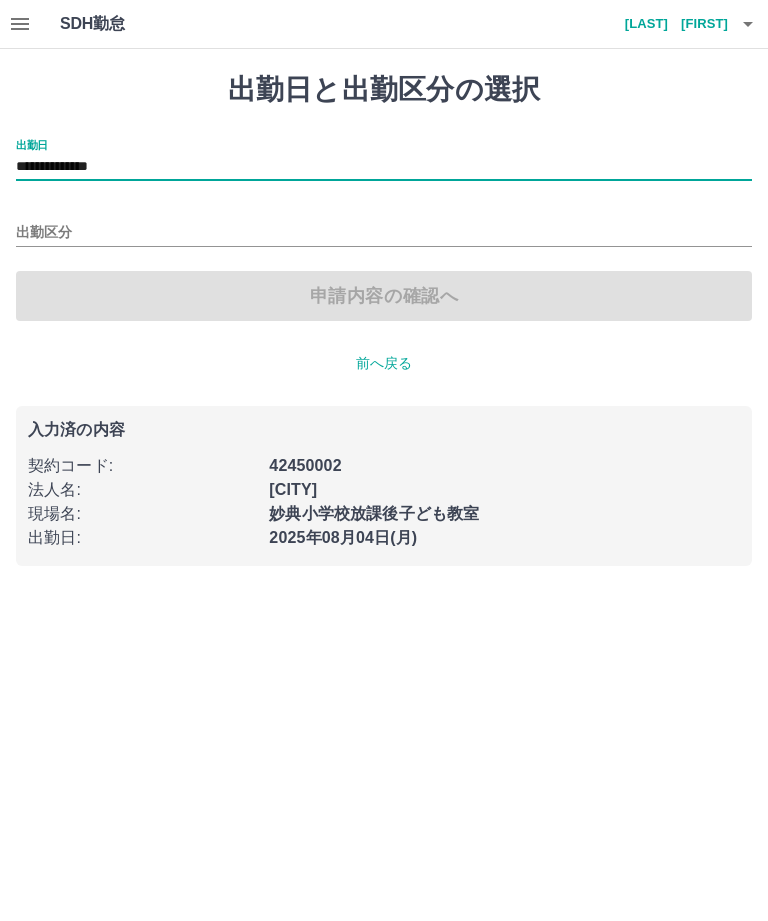click on "出勤区分" at bounding box center (384, 233) 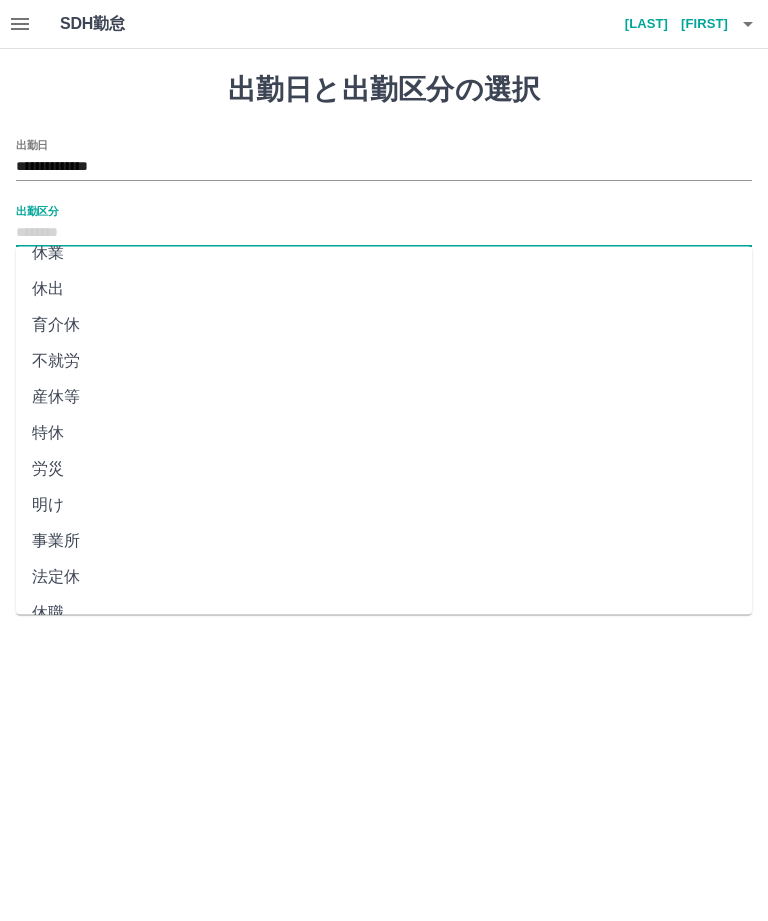 scroll, scrollTop: 270, scrollLeft: 0, axis: vertical 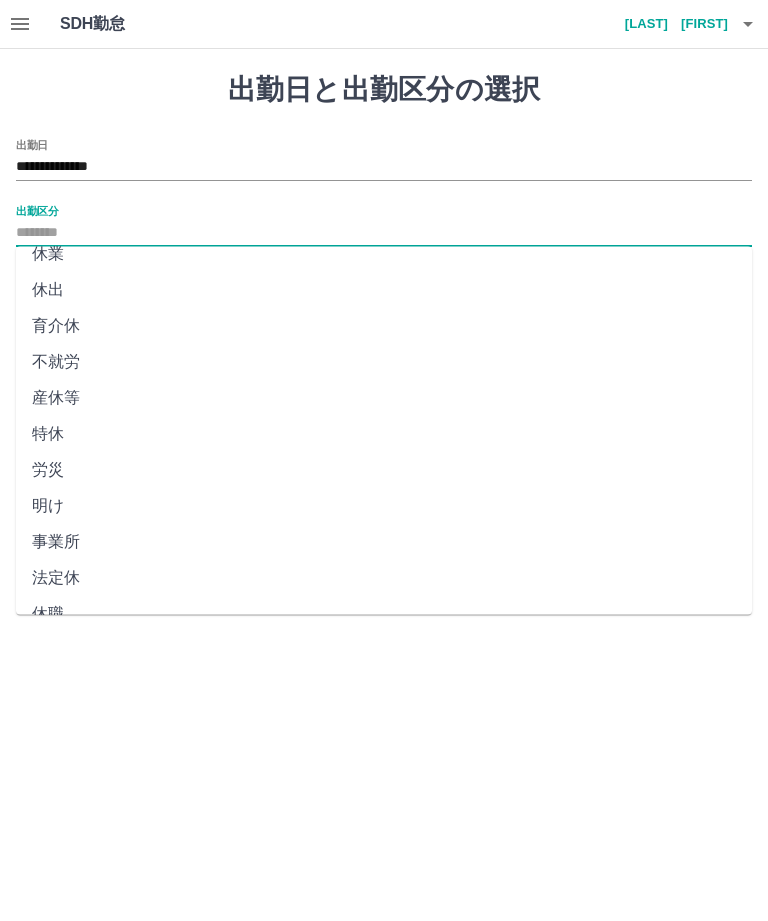click on "法定休" at bounding box center (384, 579) 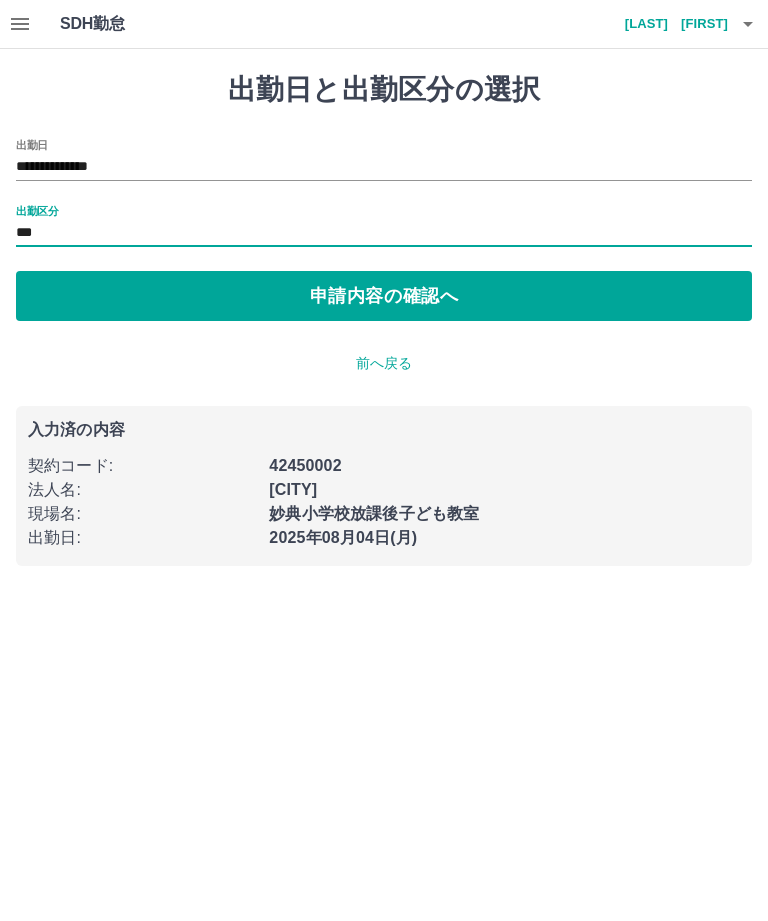 click on "申請内容の確認へ" at bounding box center (384, 296) 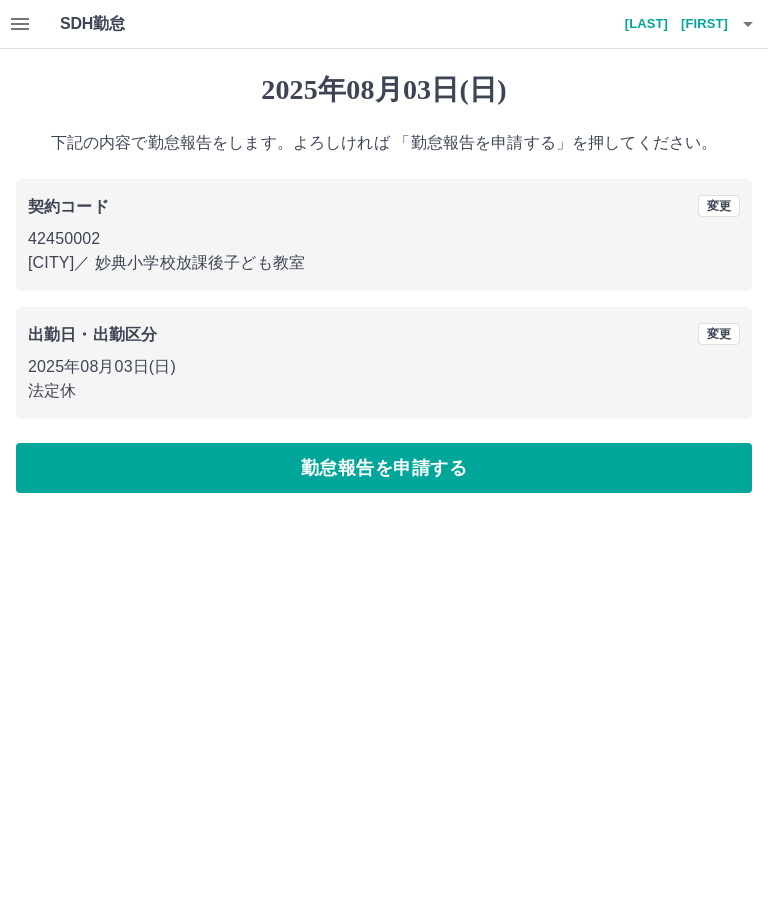 click on "勤怠報告を申請する" at bounding box center (384, 468) 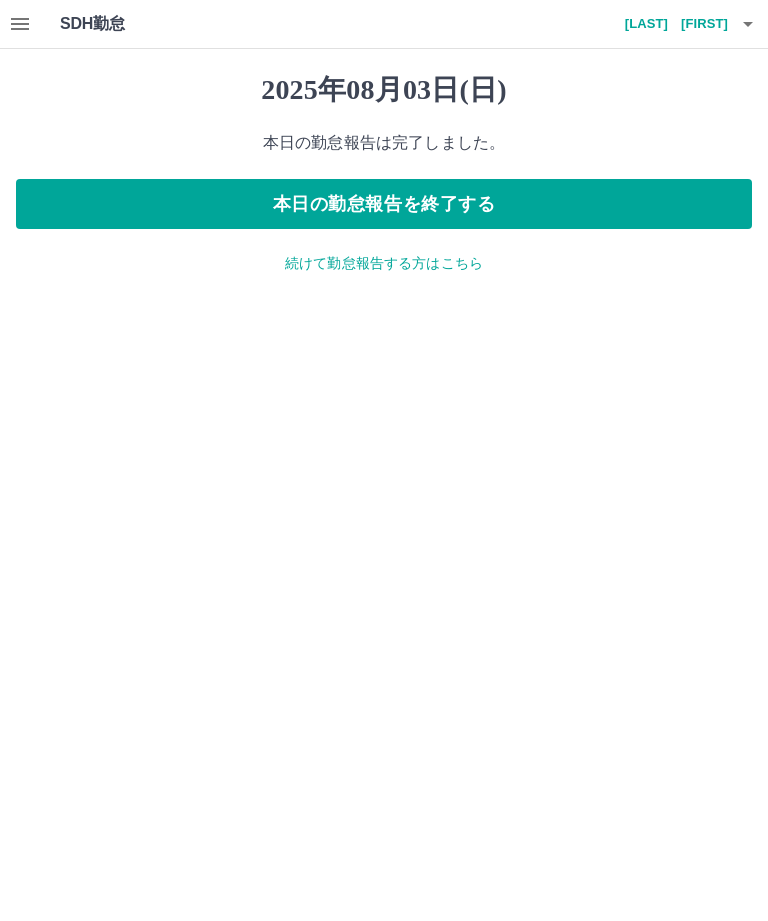 click on "本日の勤怠報告を終了する" at bounding box center (384, 204) 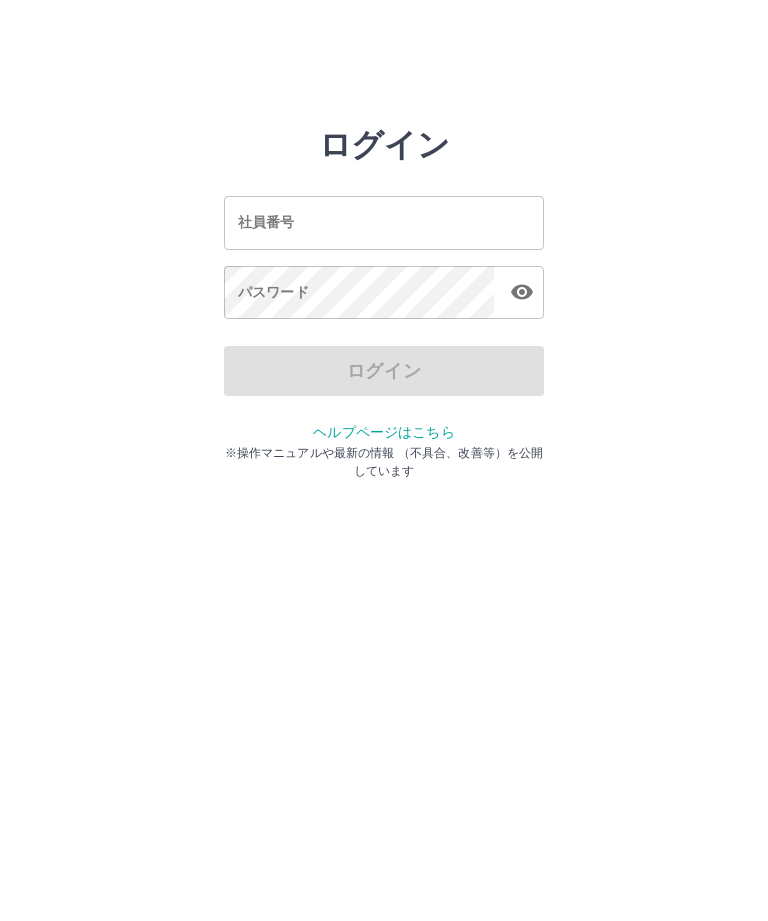 scroll, scrollTop: 0, scrollLeft: 0, axis: both 